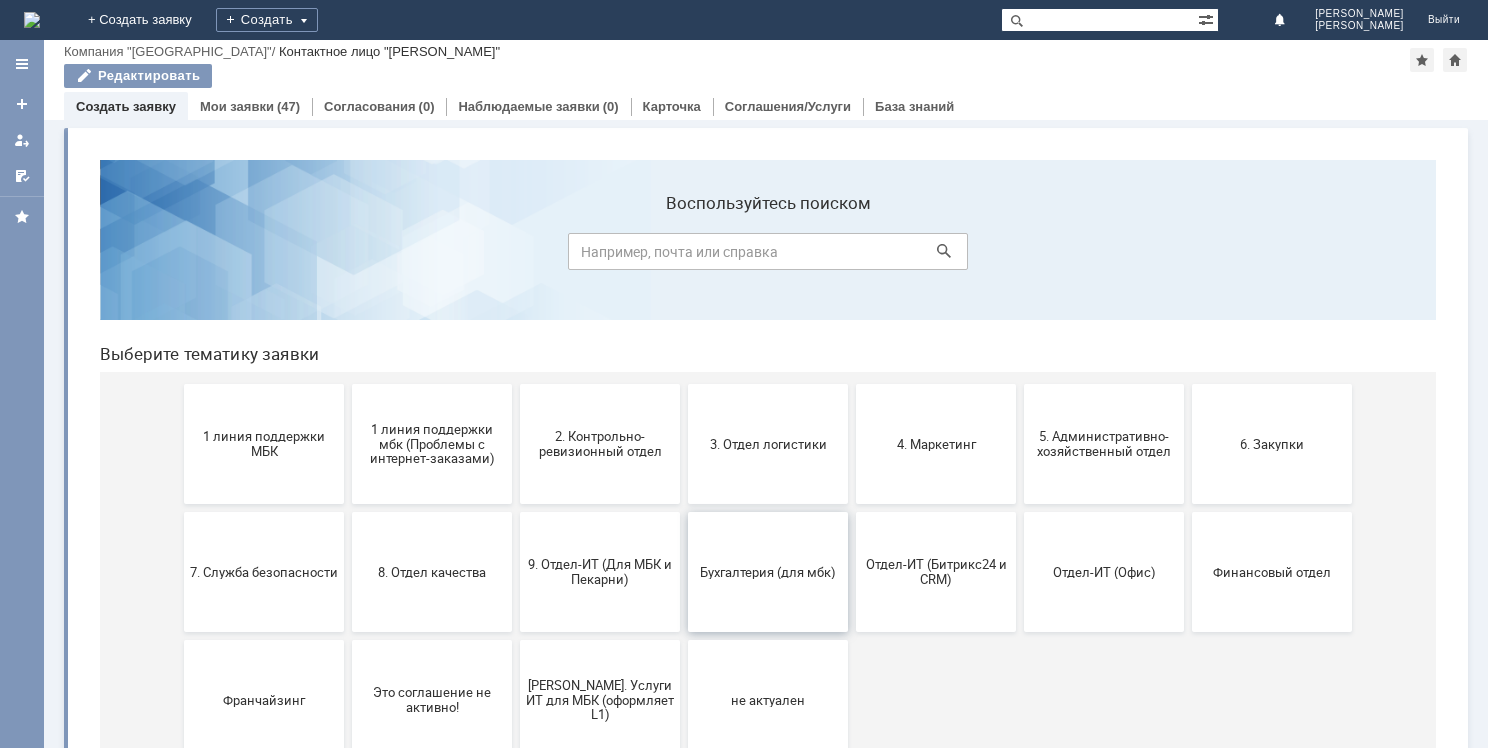 scroll, scrollTop: 0, scrollLeft: 0, axis: both 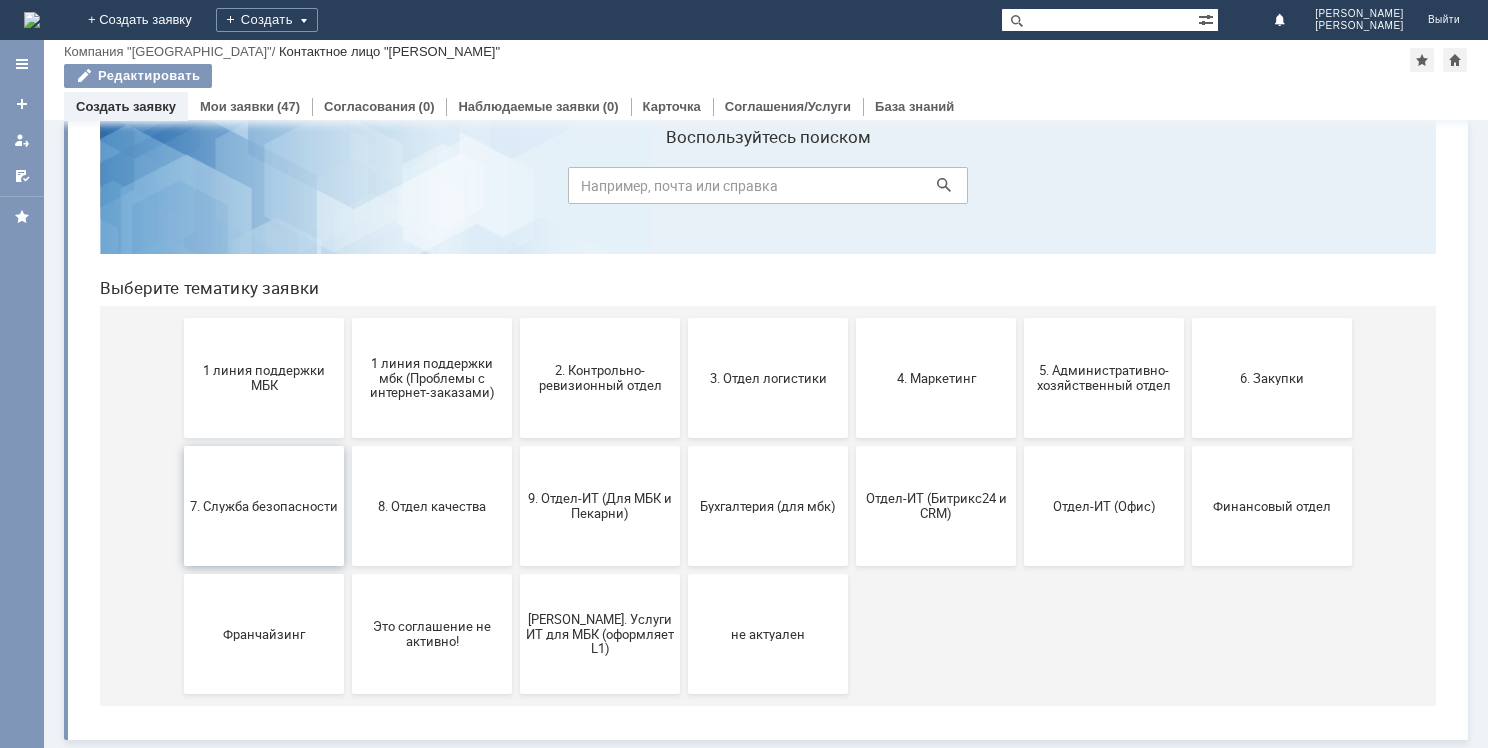 click on "7. Служба безопасности" at bounding box center [264, 505] 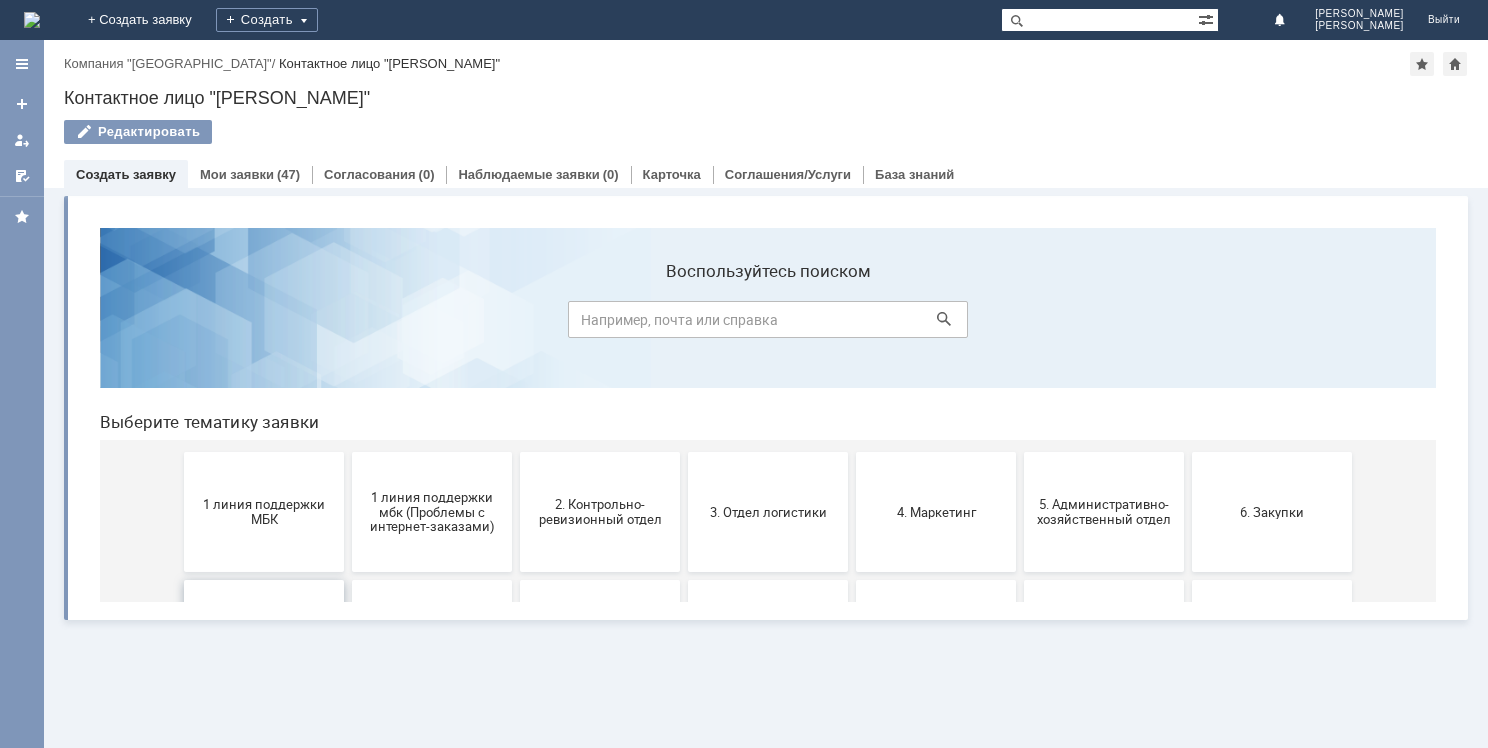scroll, scrollTop: 0, scrollLeft: 0, axis: both 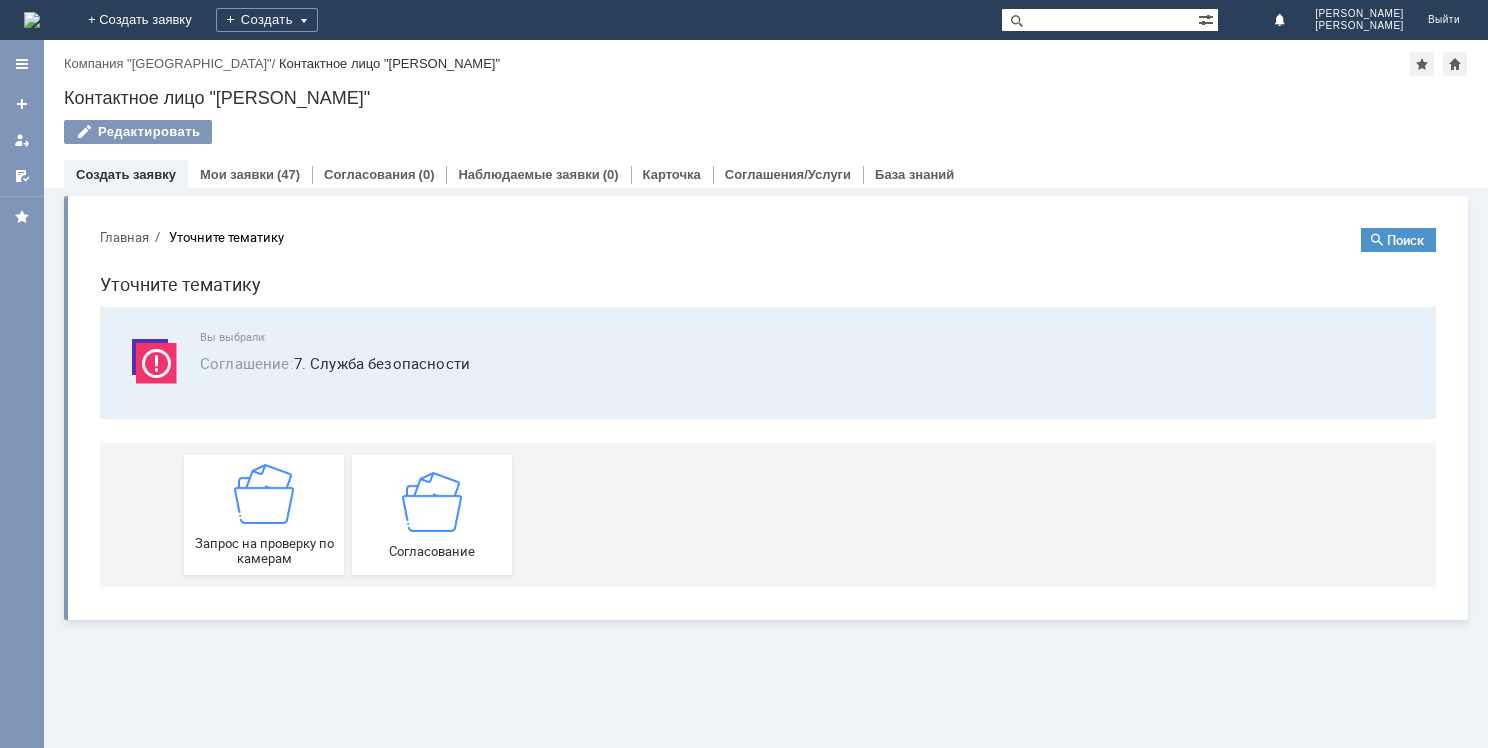 click at bounding box center (264, 494) 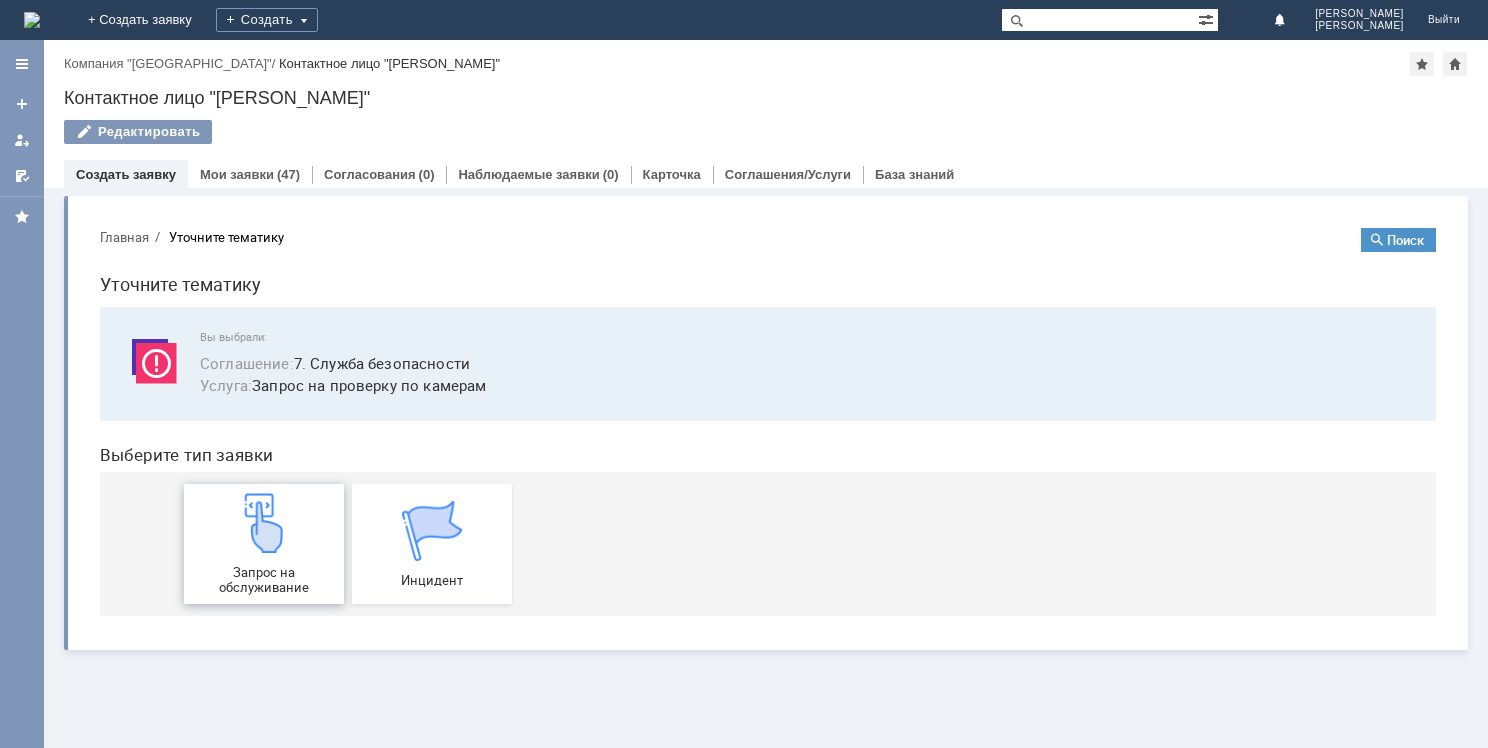click at bounding box center [264, 523] 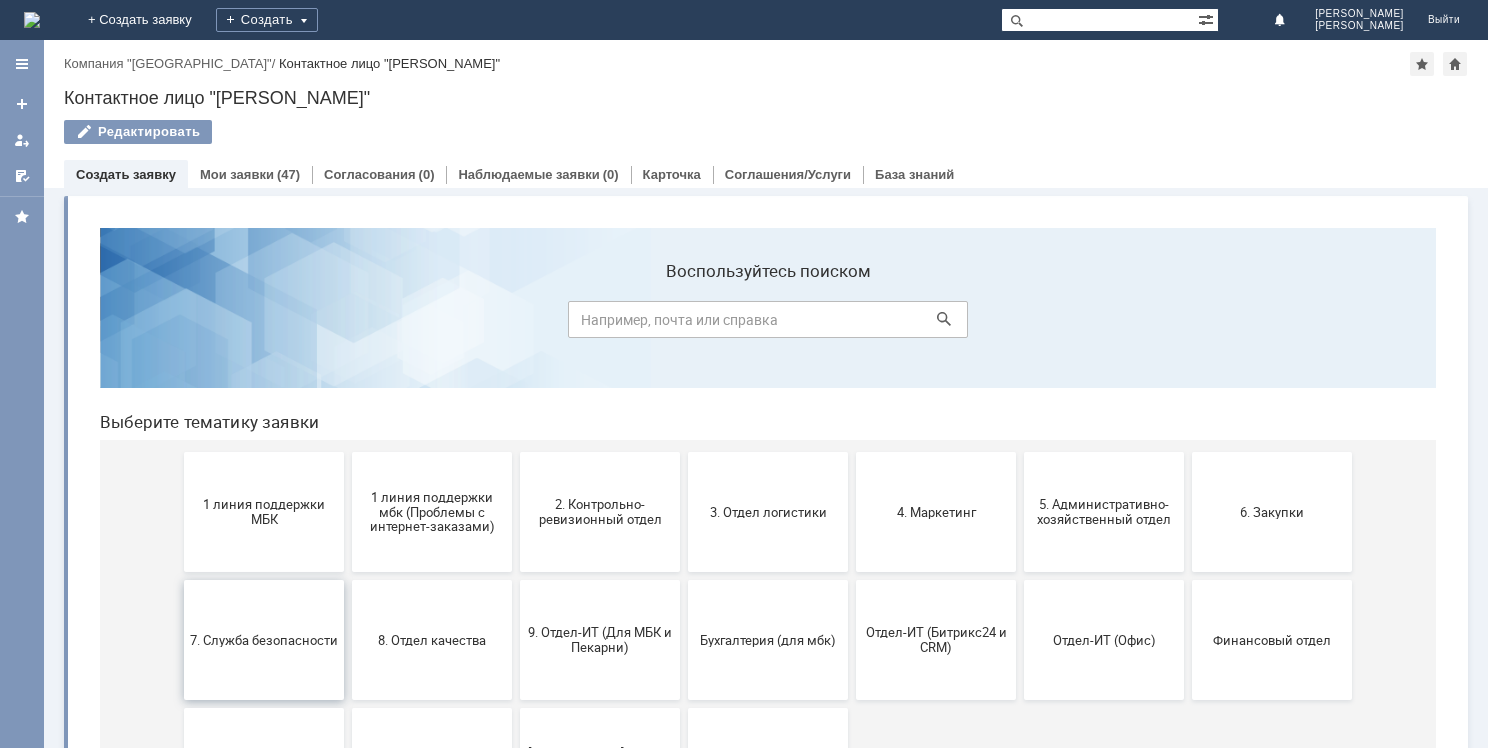 click on "7. Служба безопасности" at bounding box center [264, 639] 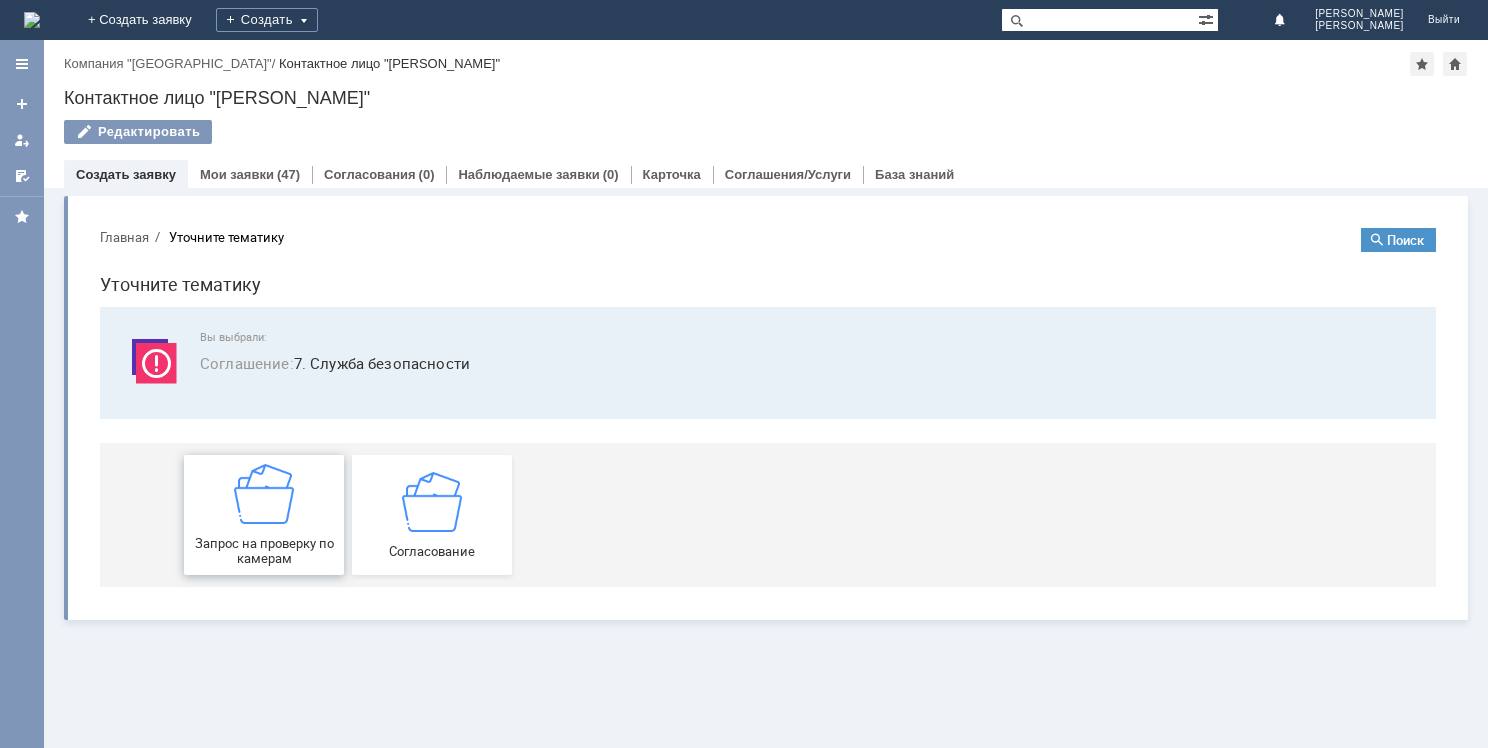 click on "Запрос на проверку по камерам" at bounding box center (264, 515) 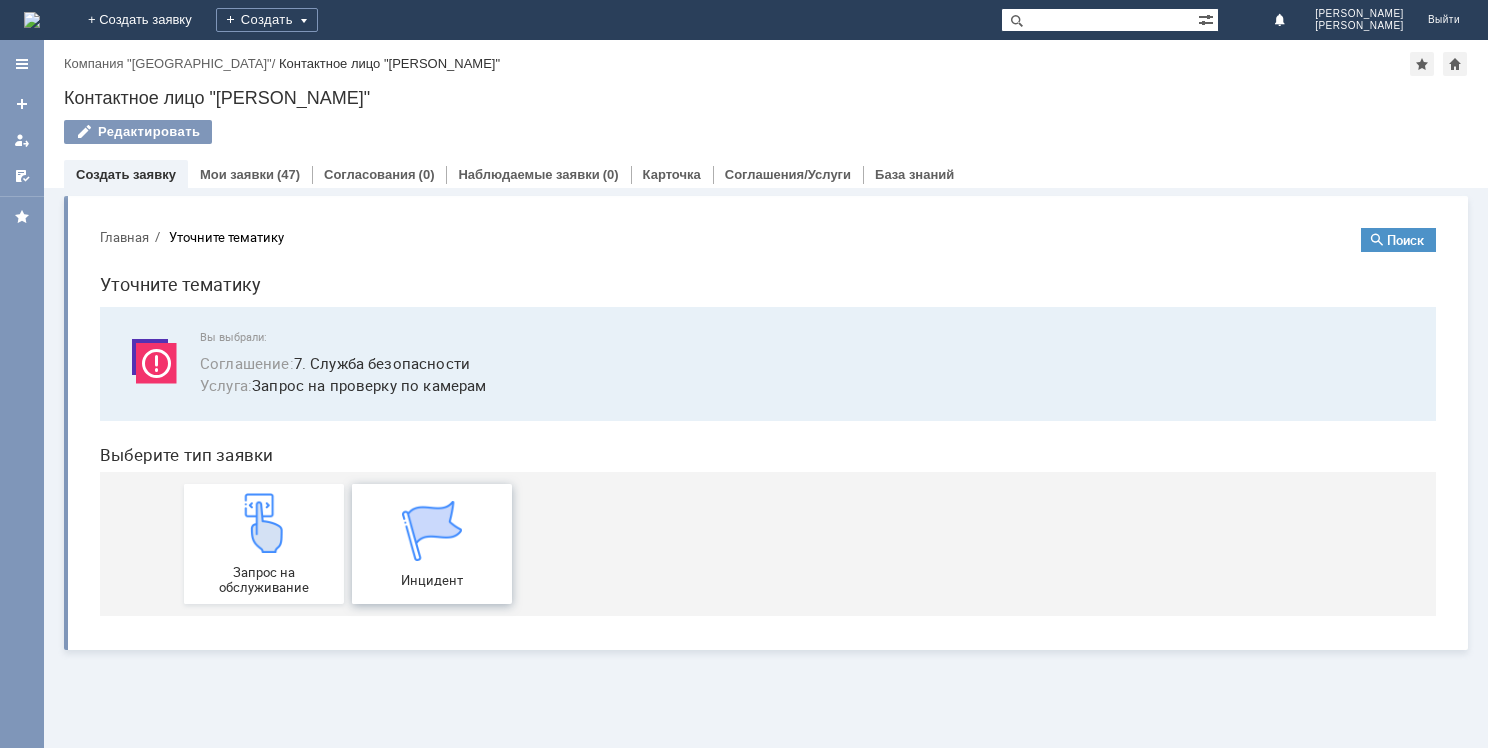 click on "Инцидент" at bounding box center [432, 544] 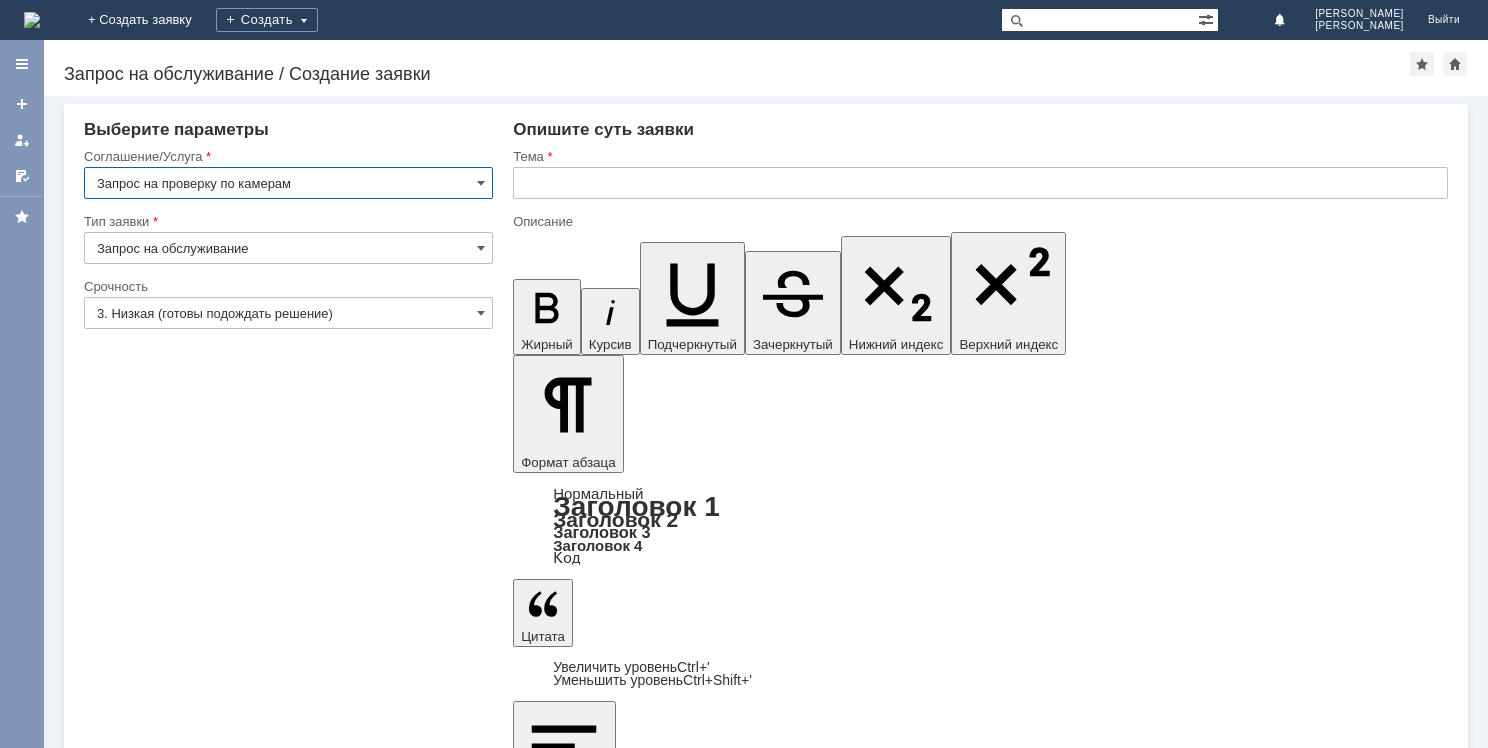 scroll, scrollTop: 0, scrollLeft: 0, axis: both 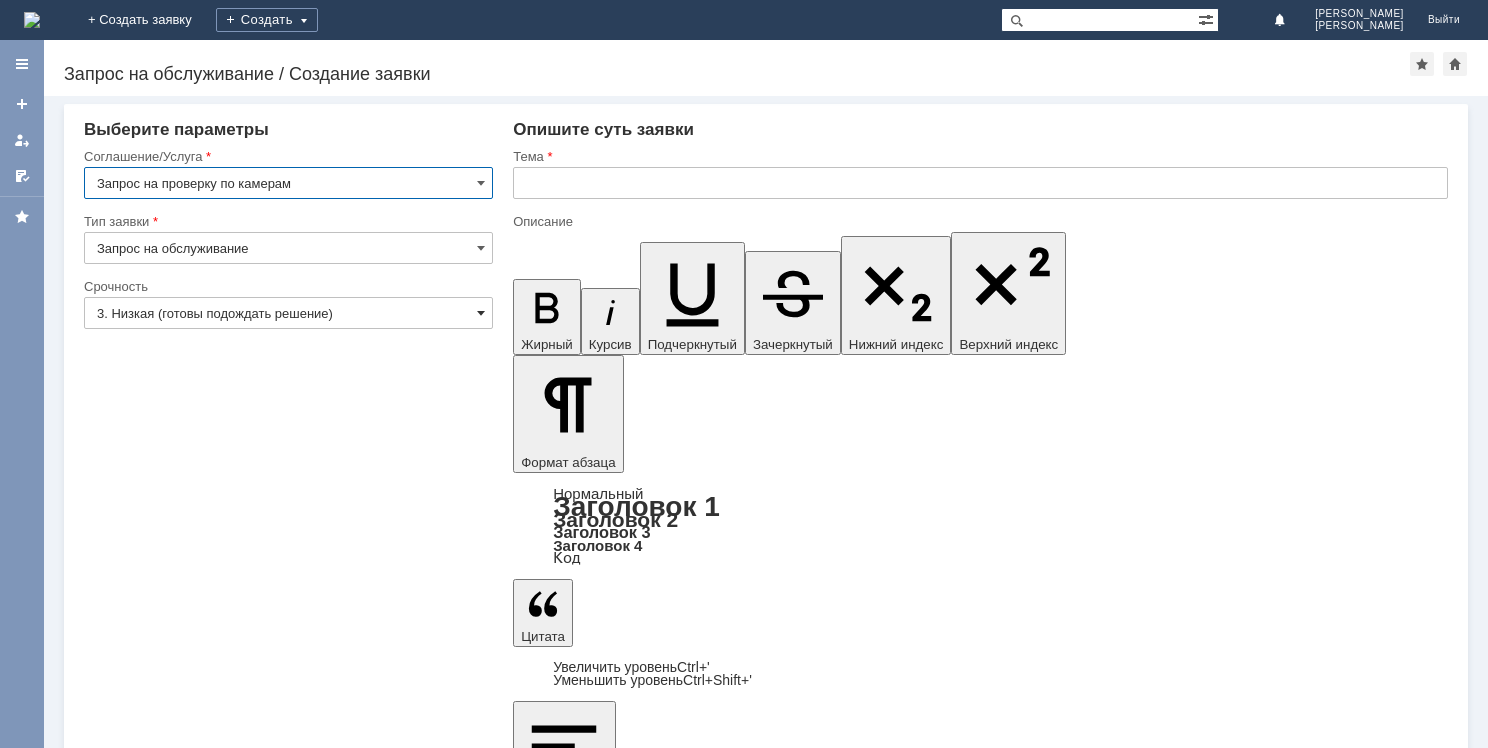 click at bounding box center [481, 313] 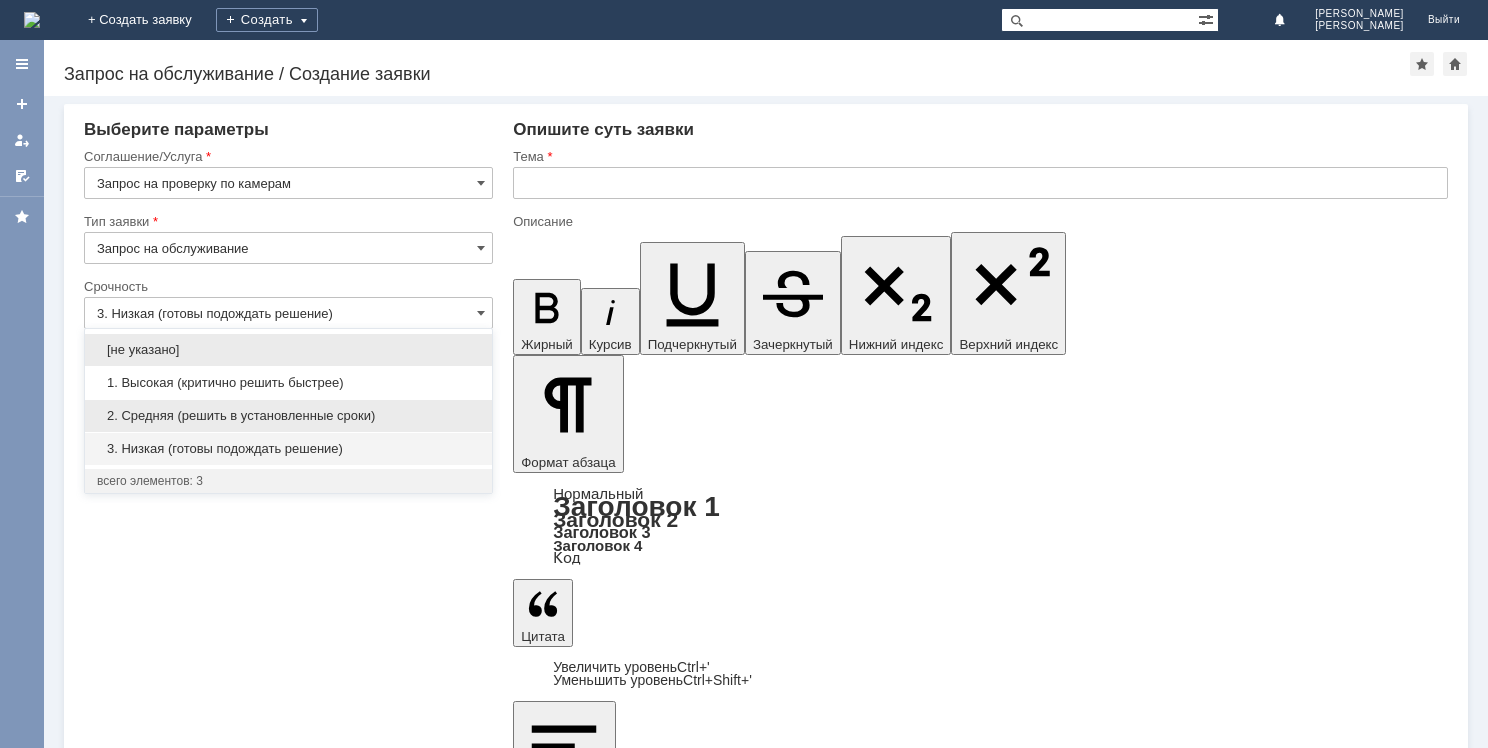 click on "2. Средняя (решить в установленные сроки)" at bounding box center [288, 416] 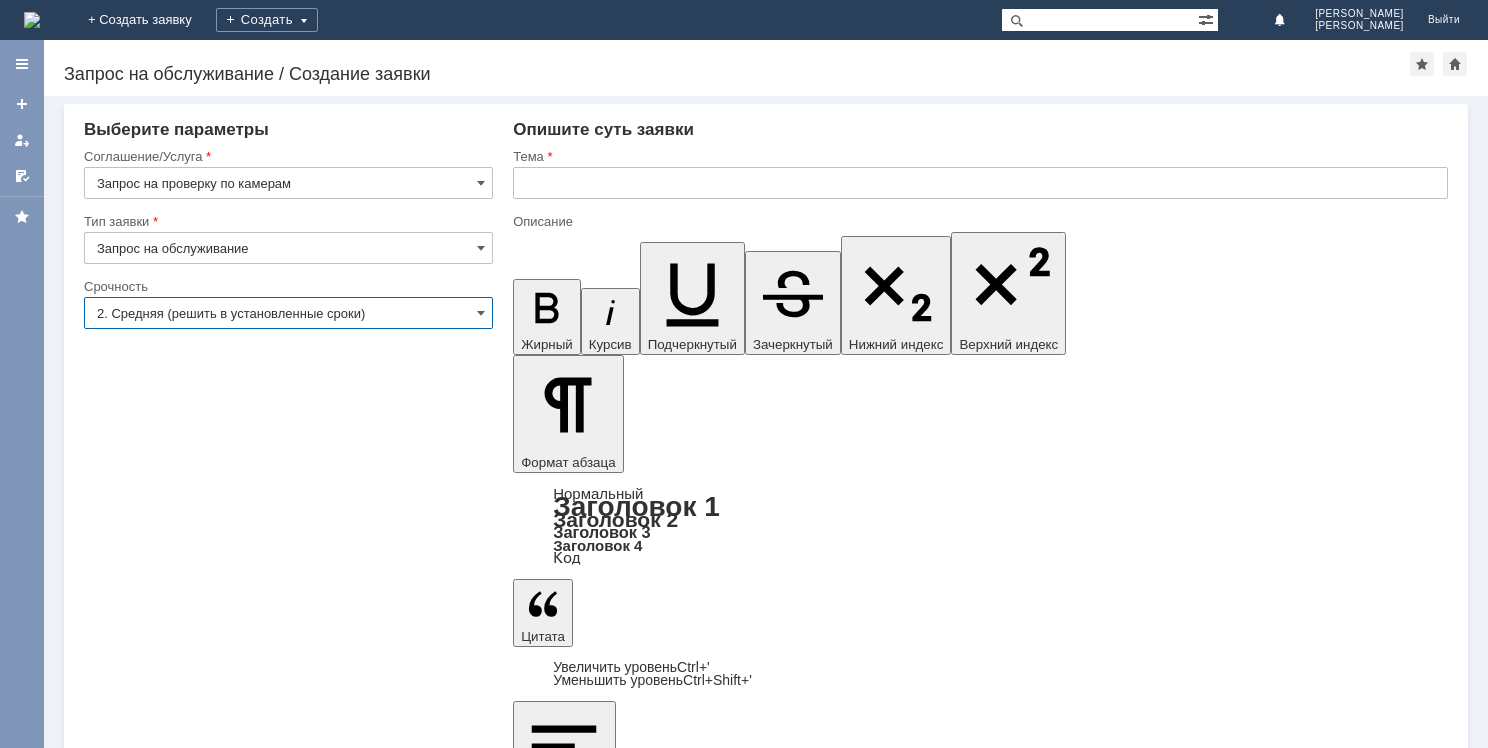 type on "2. Средняя (решить в установленные сроки)" 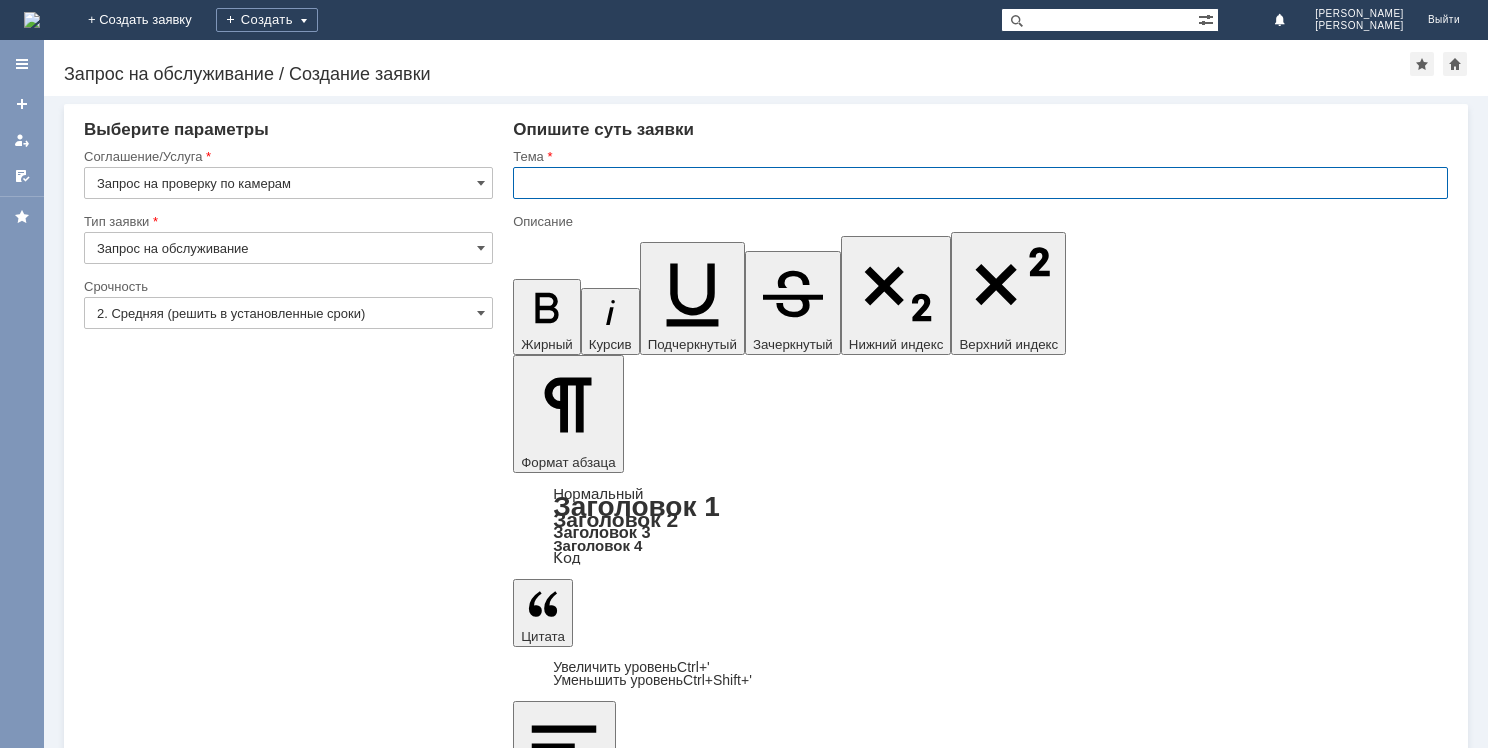 click at bounding box center (676, 5808) 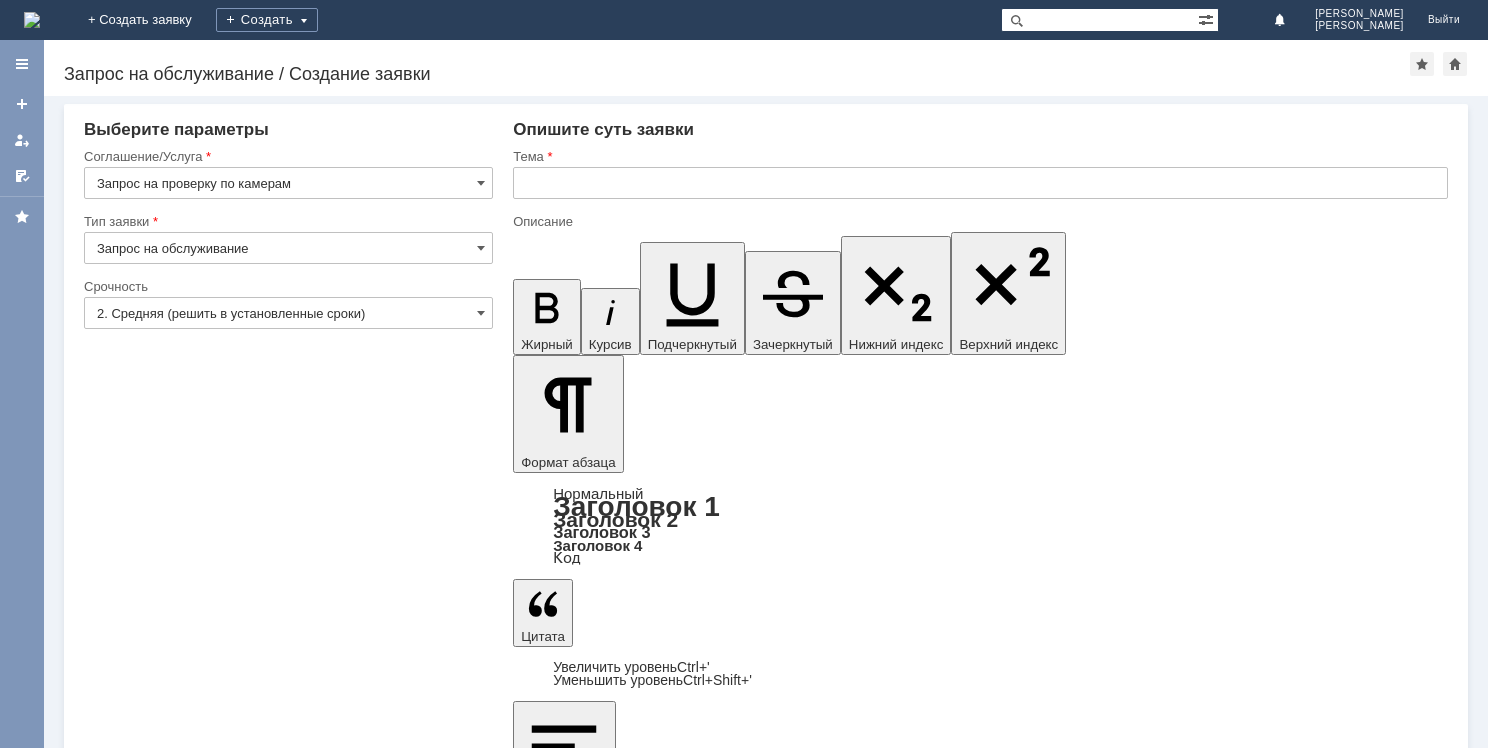 type 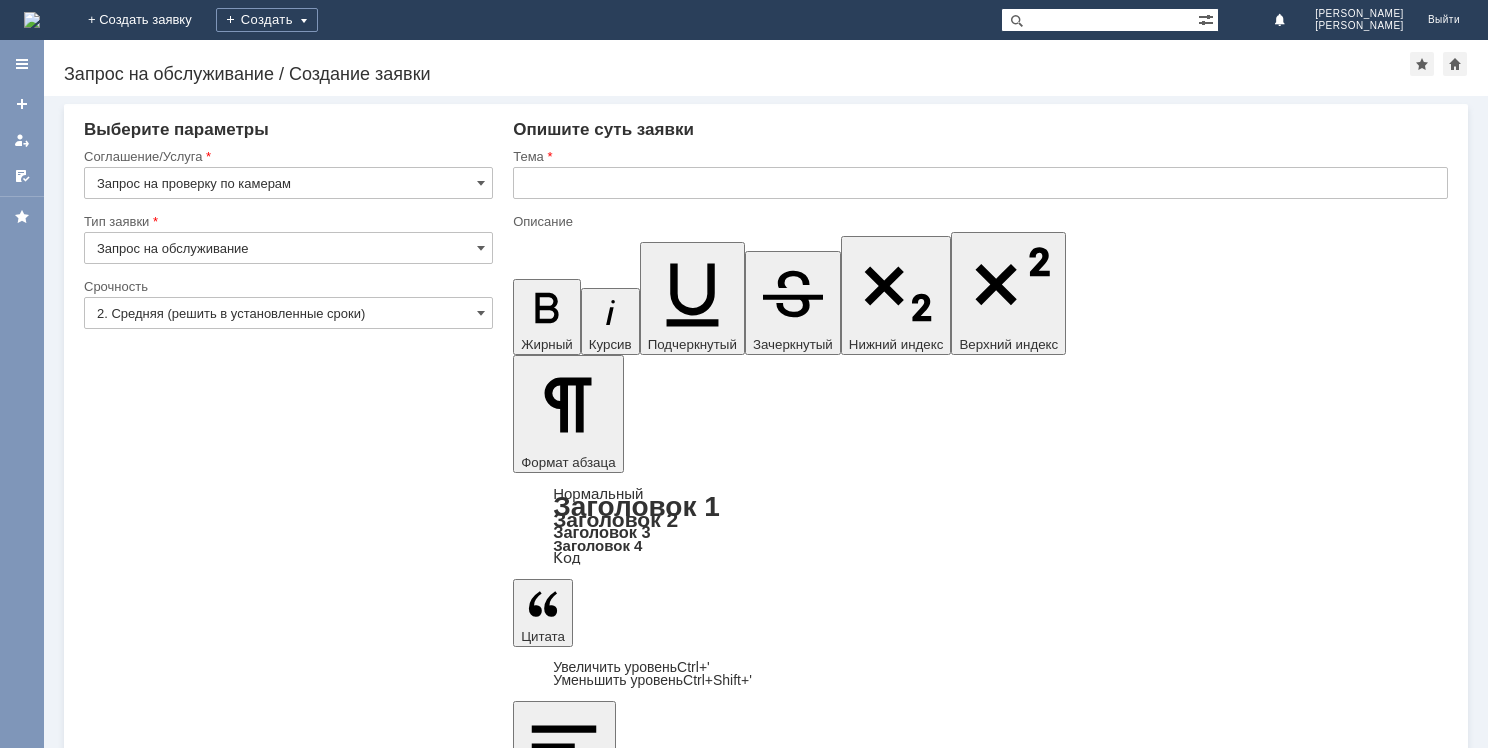 click at bounding box center (980, 183) 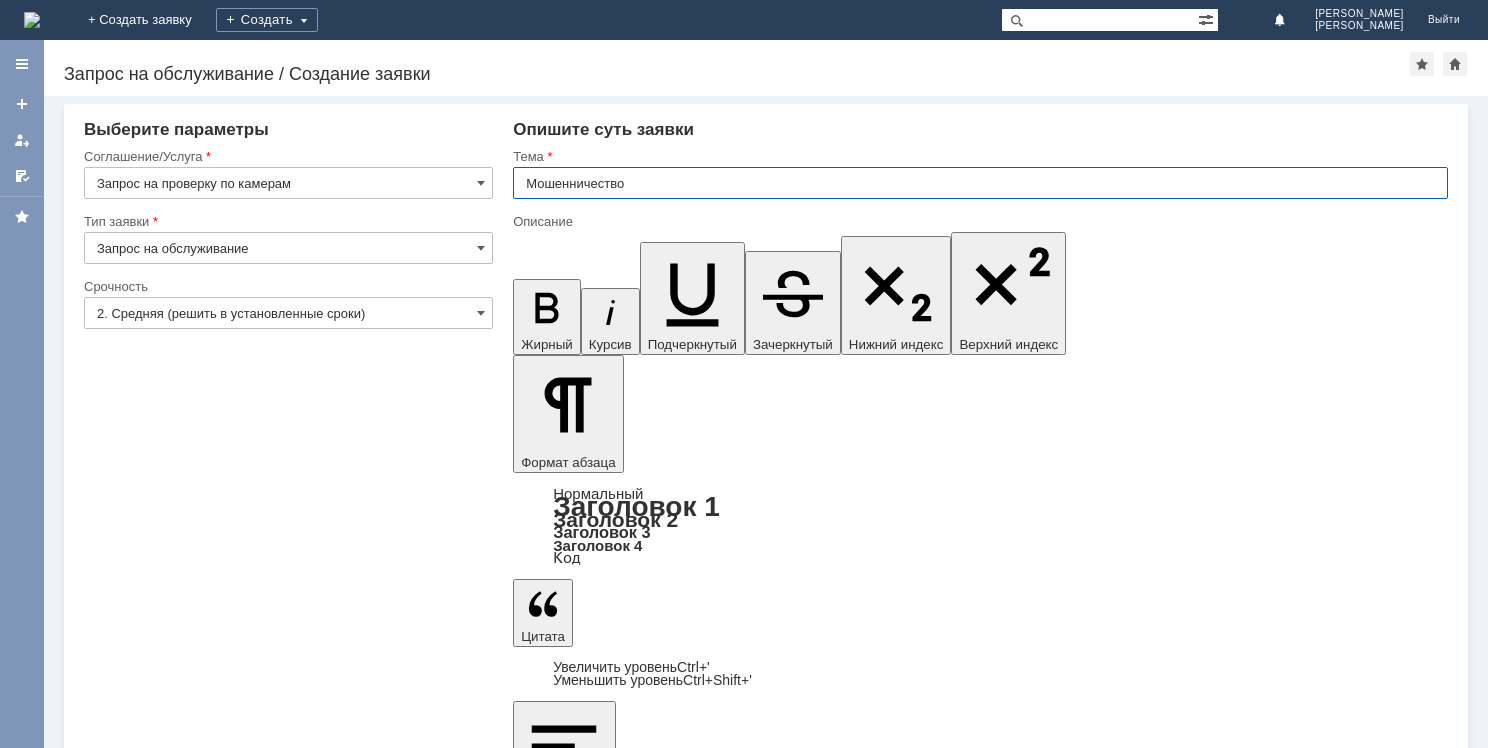 type on "Мошенничество" 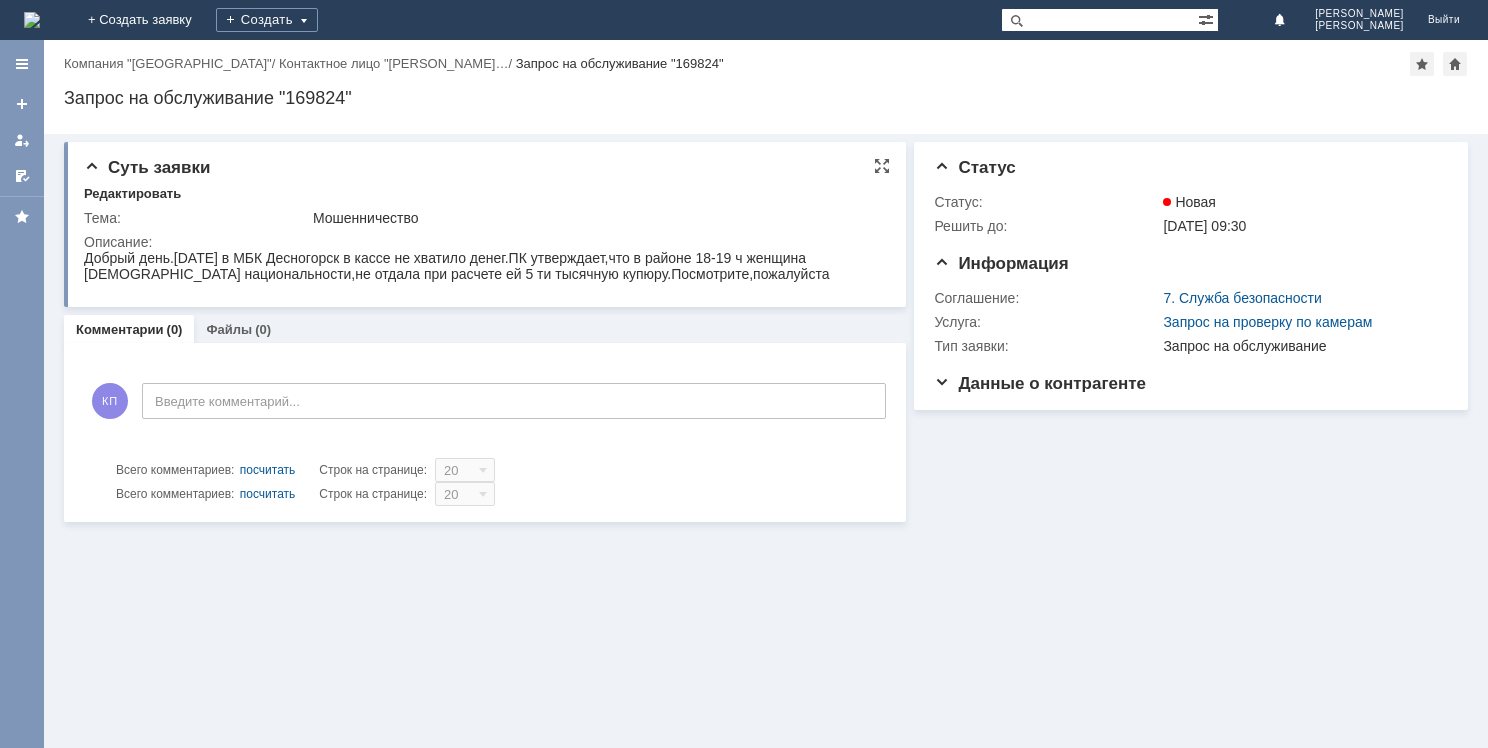 scroll, scrollTop: 0, scrollLeft: 0, axis: both 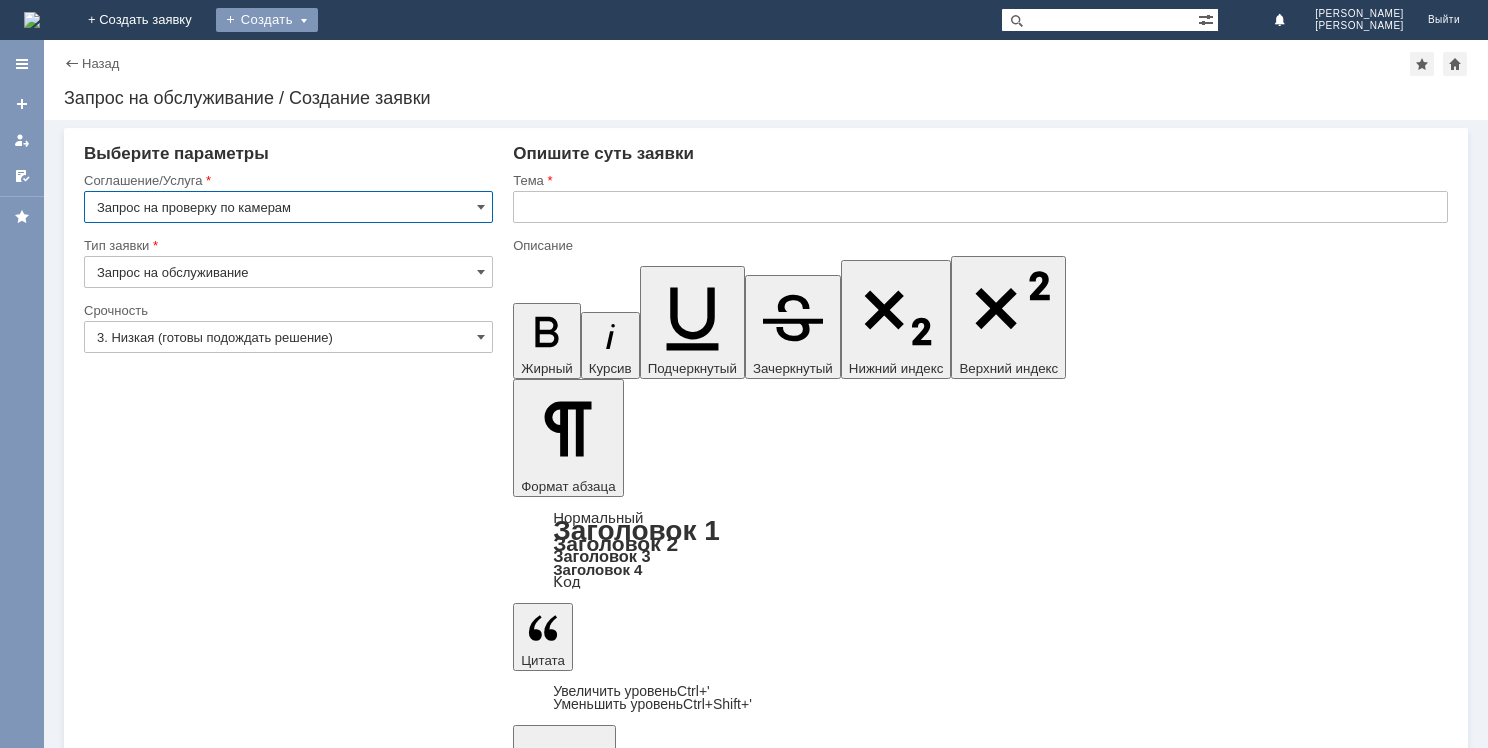click on "Создать" at bounding box center [267, 20] 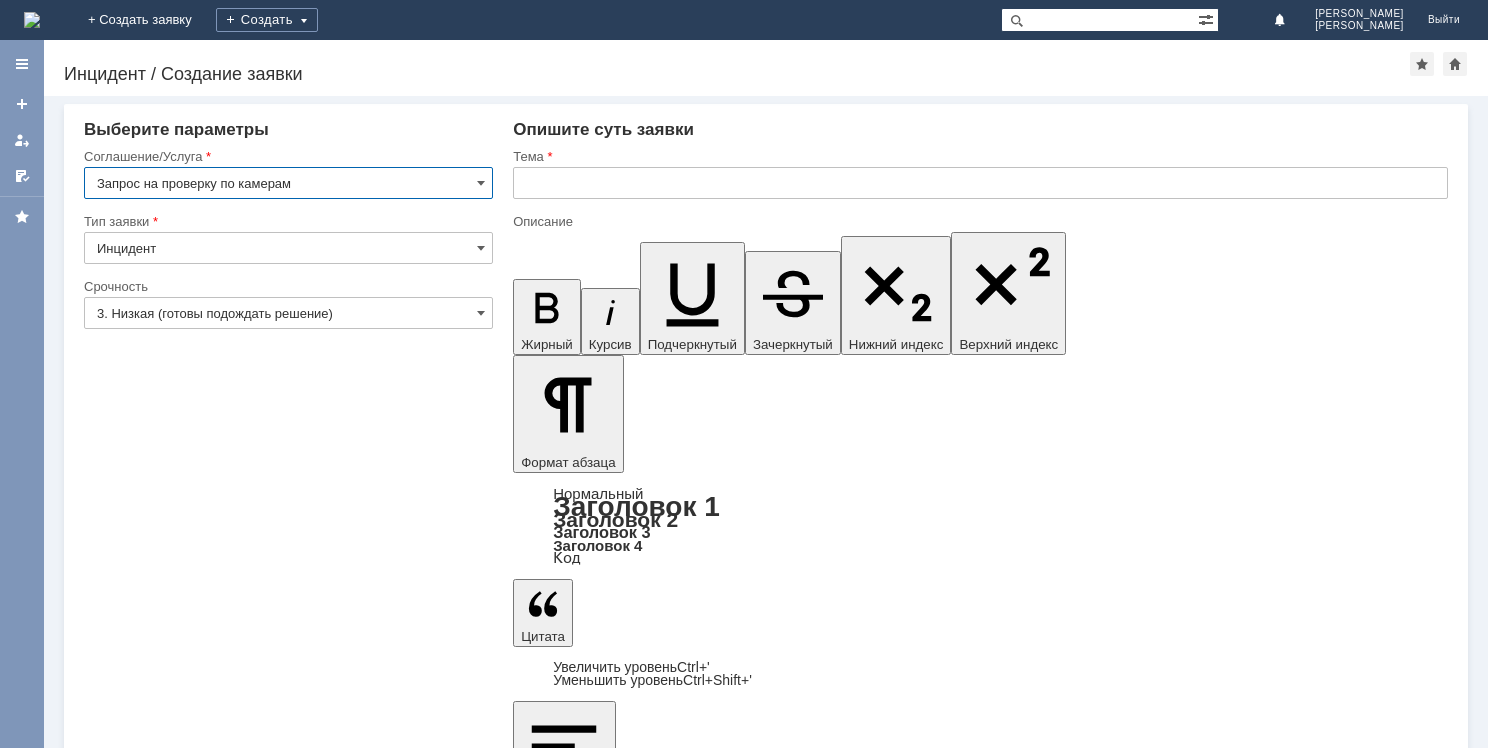 scroll, scrollTop: 0, scrollLeft: 0, axis: both 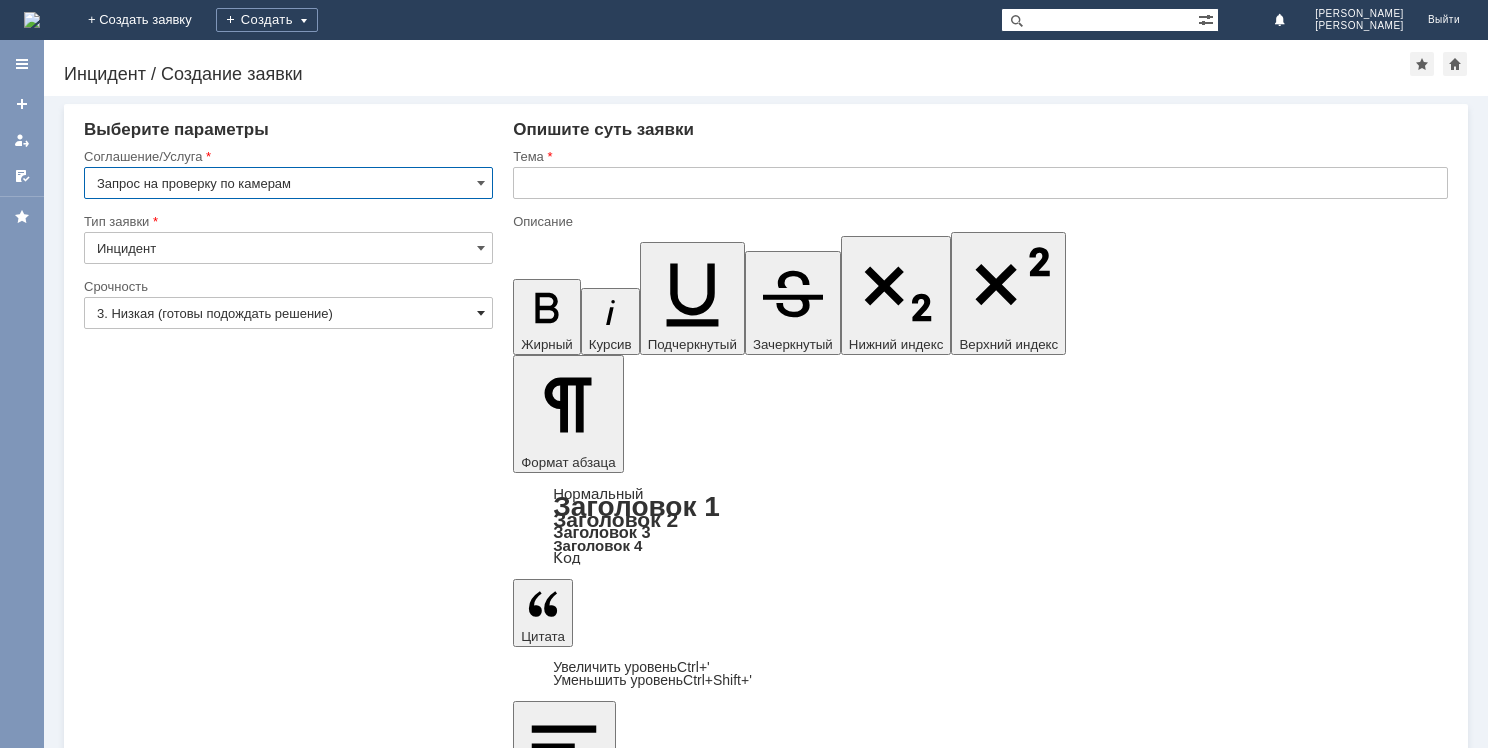 click at bounding box center [481, 313] 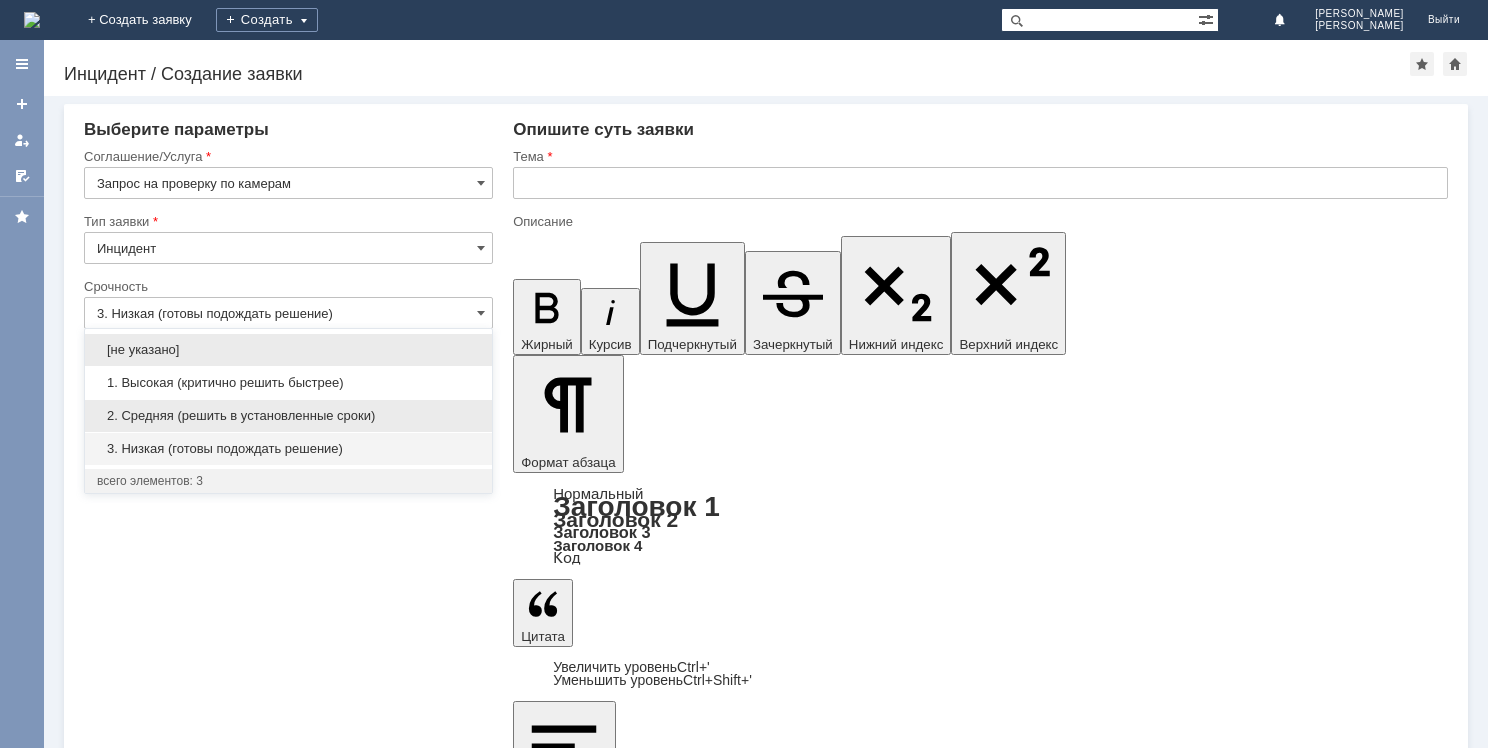 click on "2. Средняя (решить в установленные сроки)" at bounding box center (288, 416) 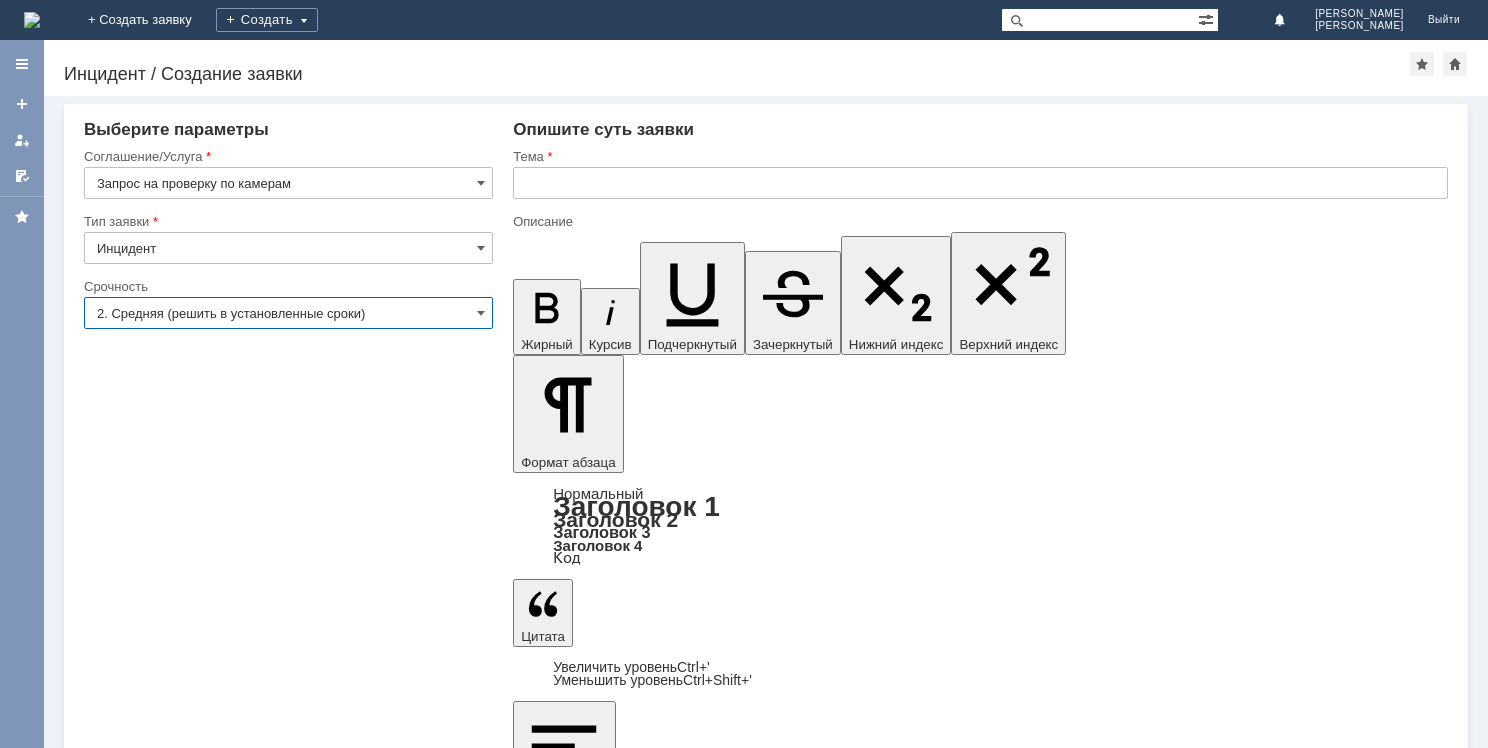 type on "2. Средняя (решить в установленные сроки)" 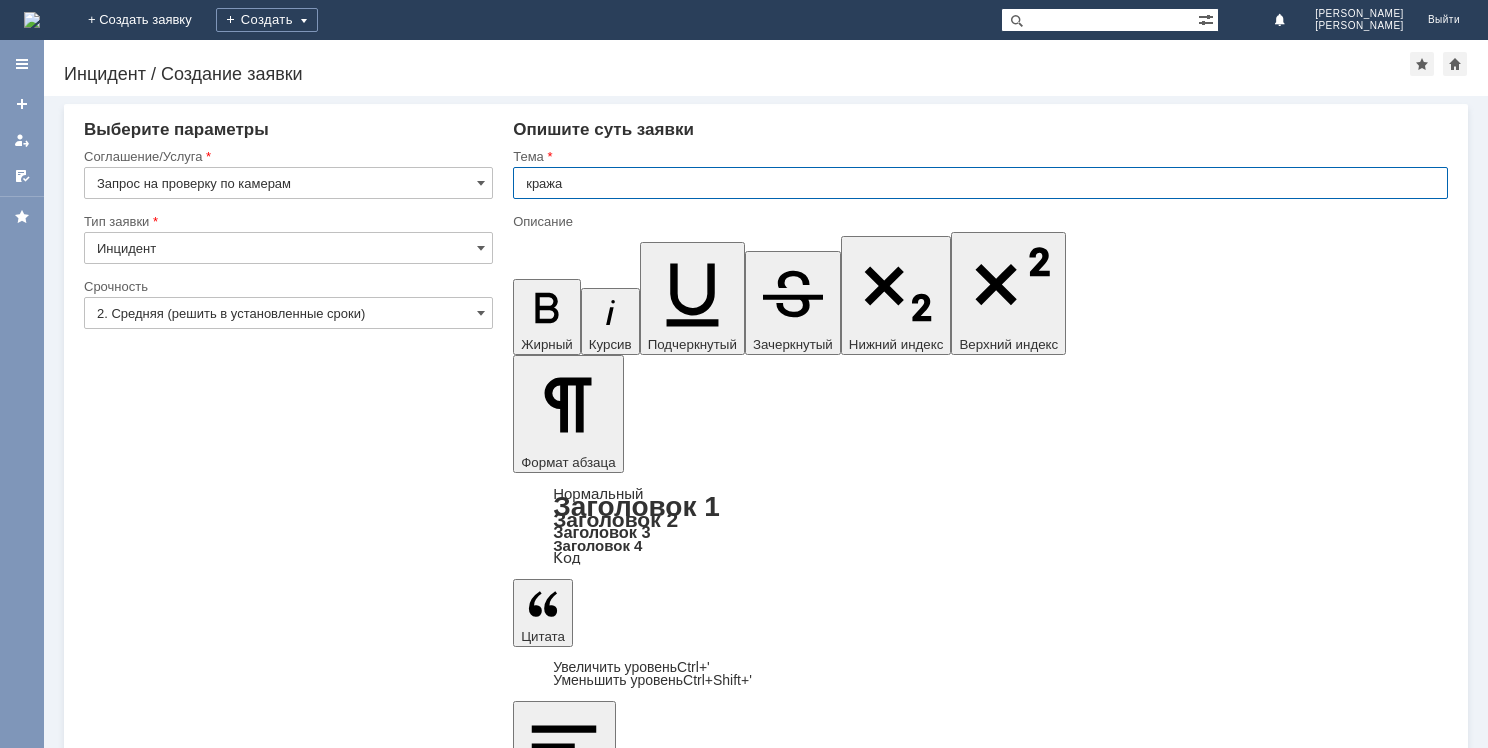 type on "кража" 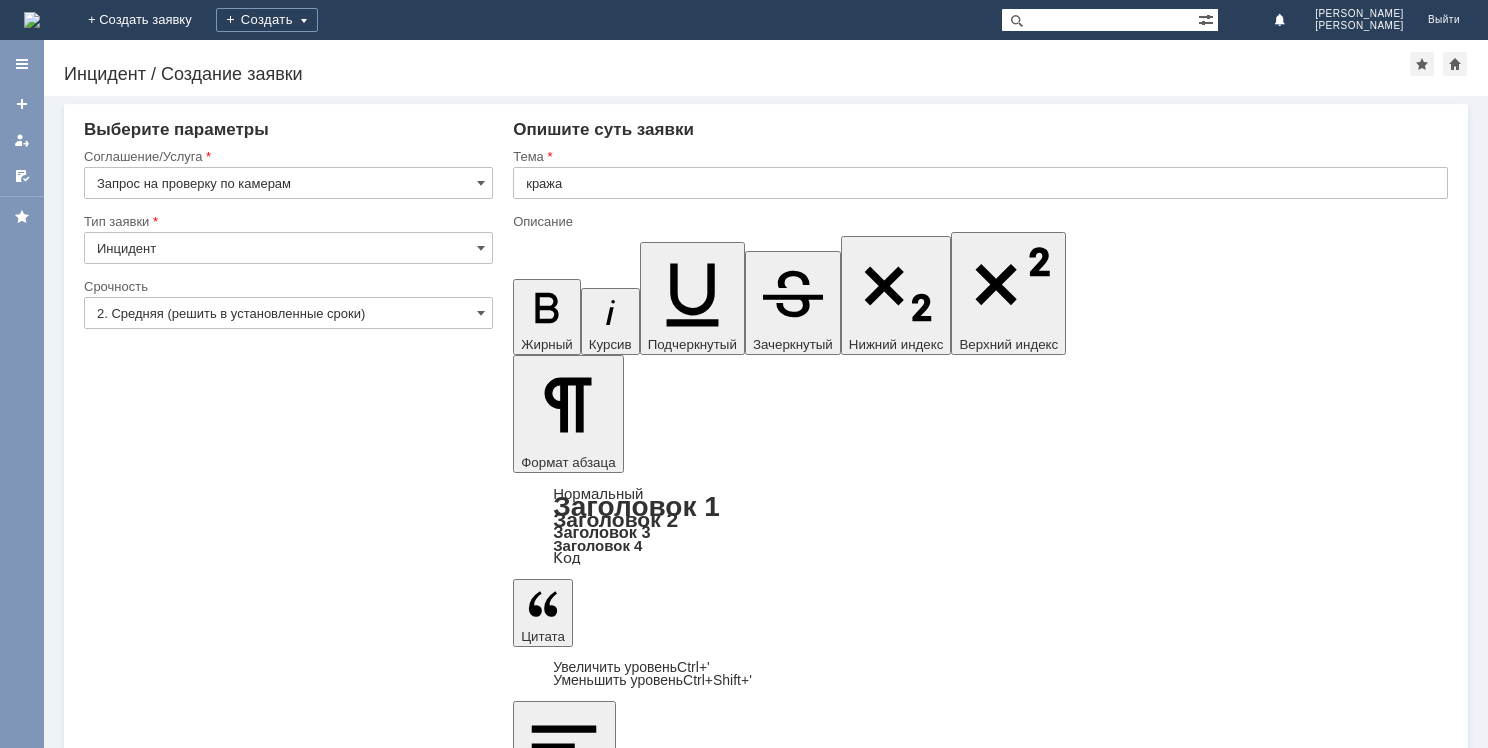 type 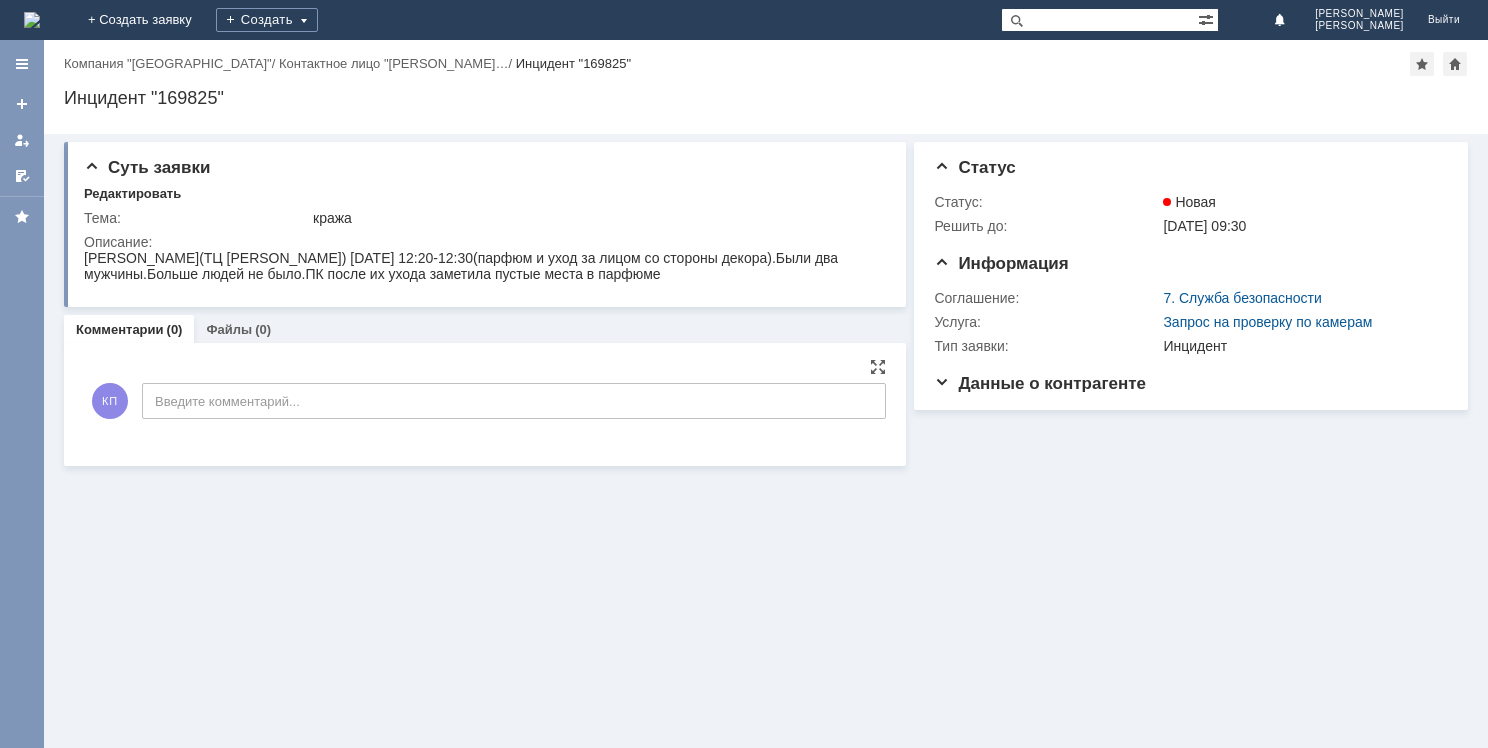 scroll, scrollTop: 0, scrollLeft: 0, axis: both 